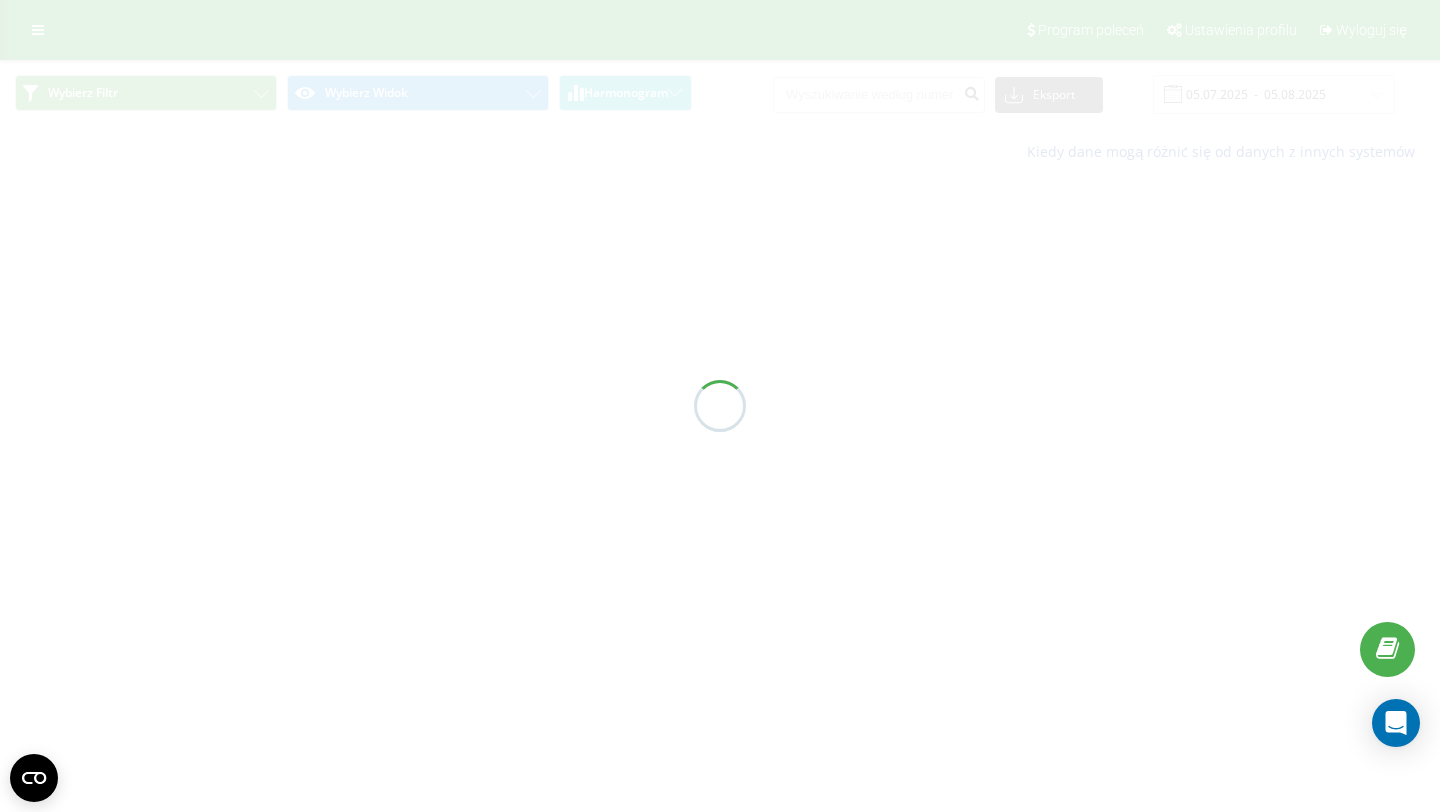 scroll, scrollTop: 0, scrollLeft: 0, axis: both 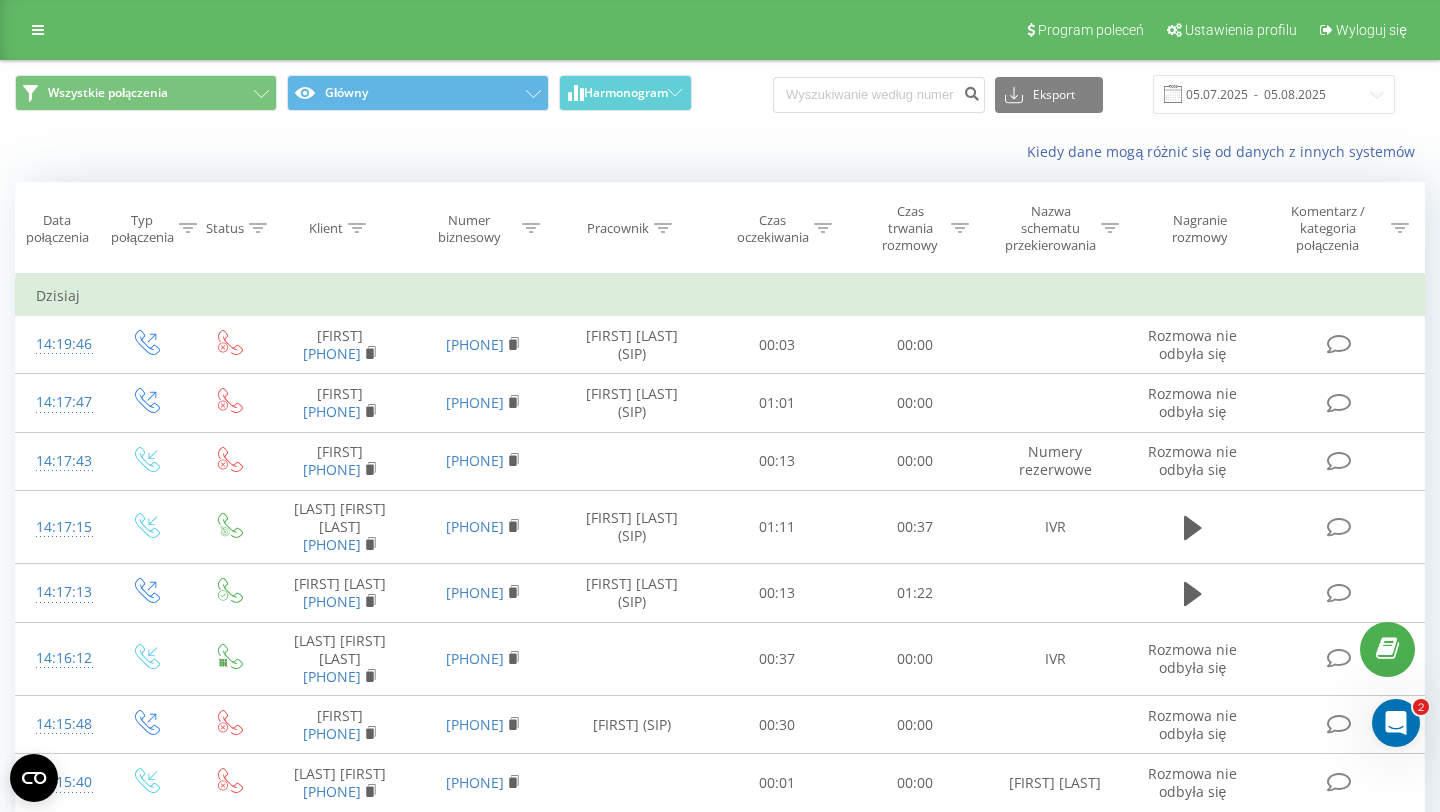 click 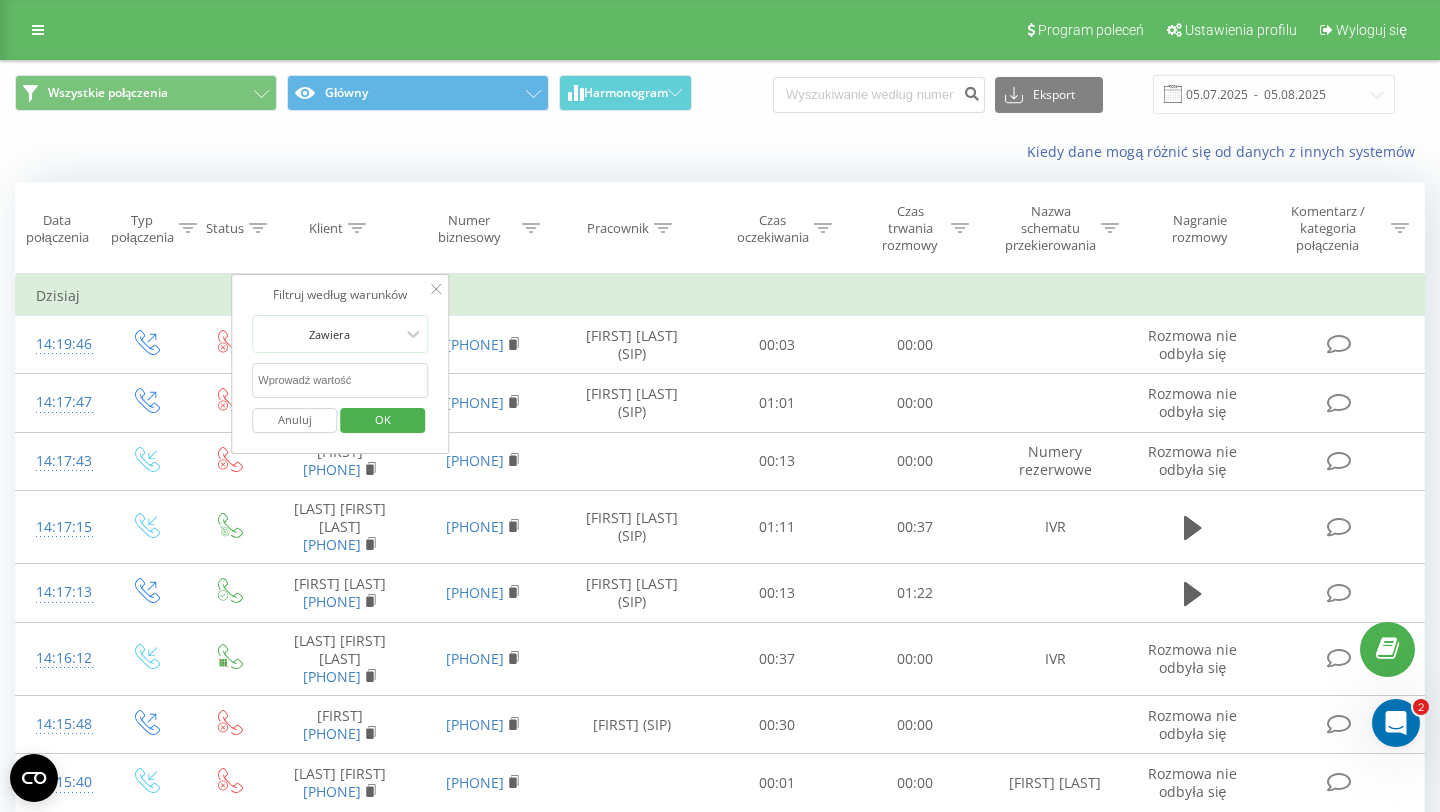 click at bounding box center (340, 380) 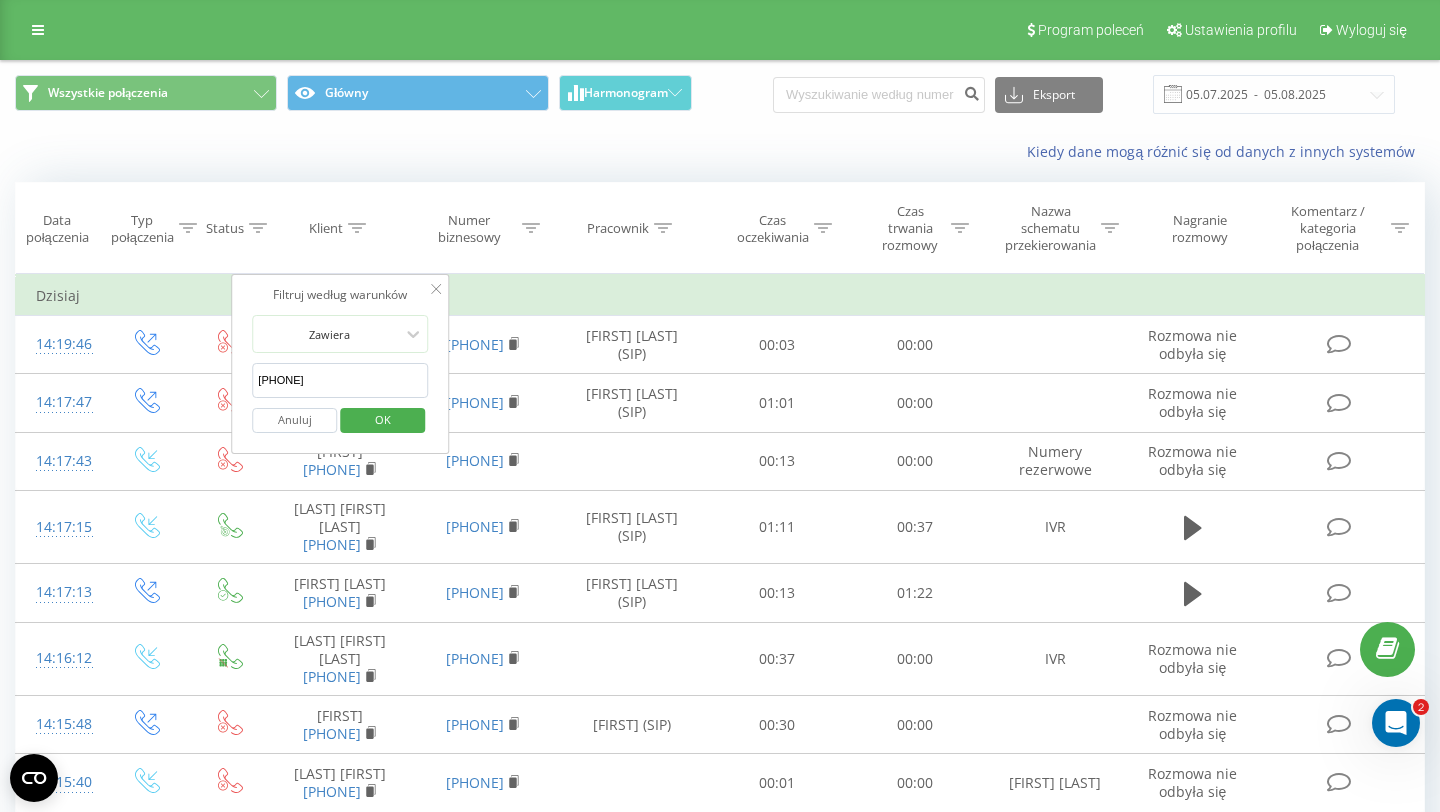 click on "+49 1573 9443057" at bounding box center (340, 380) 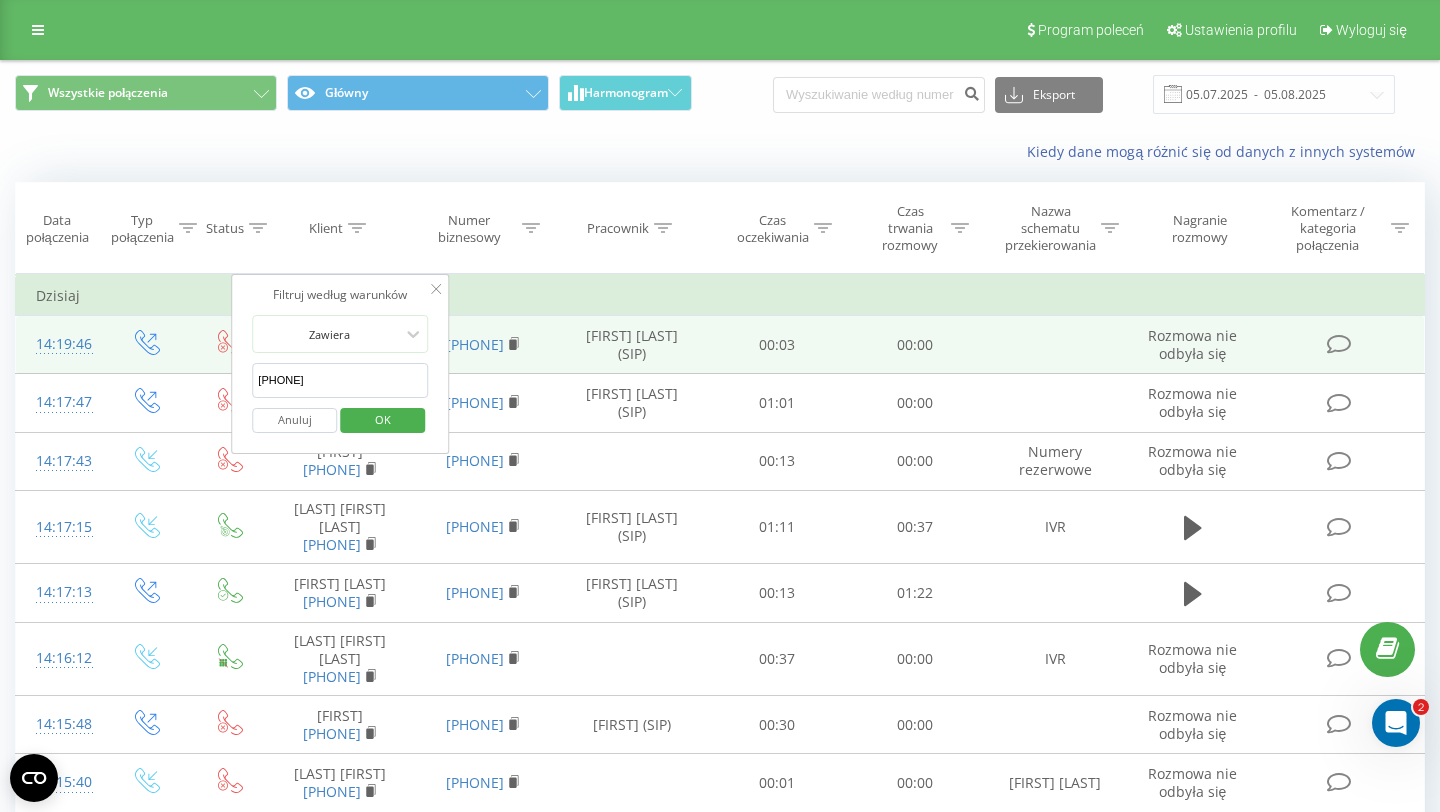 drag, startPoint x: 263, startPoint y: 380, endPoint x: 229, endPoint y: 377, distance: 34.132095 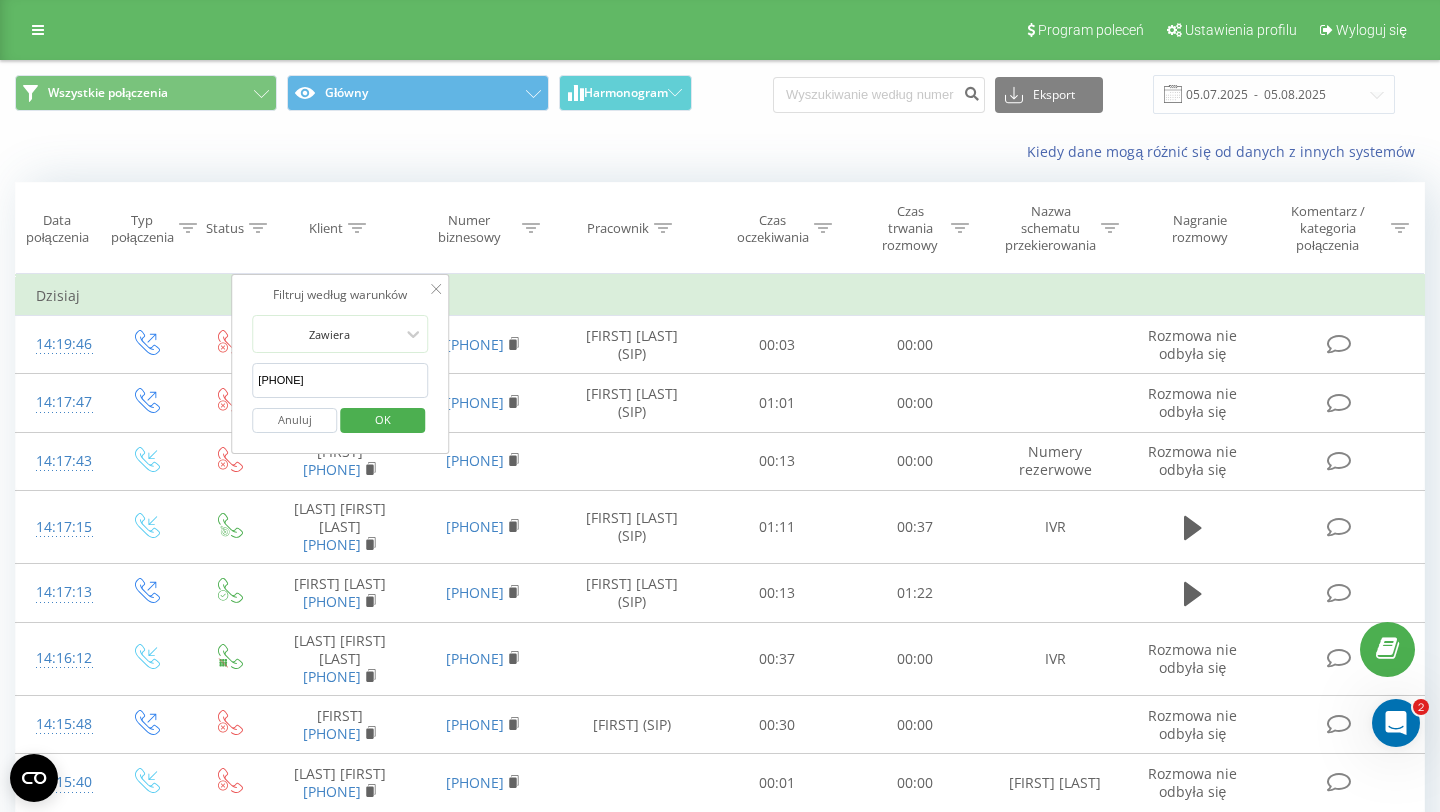 click on "OK" at bounding box center (383, 419) 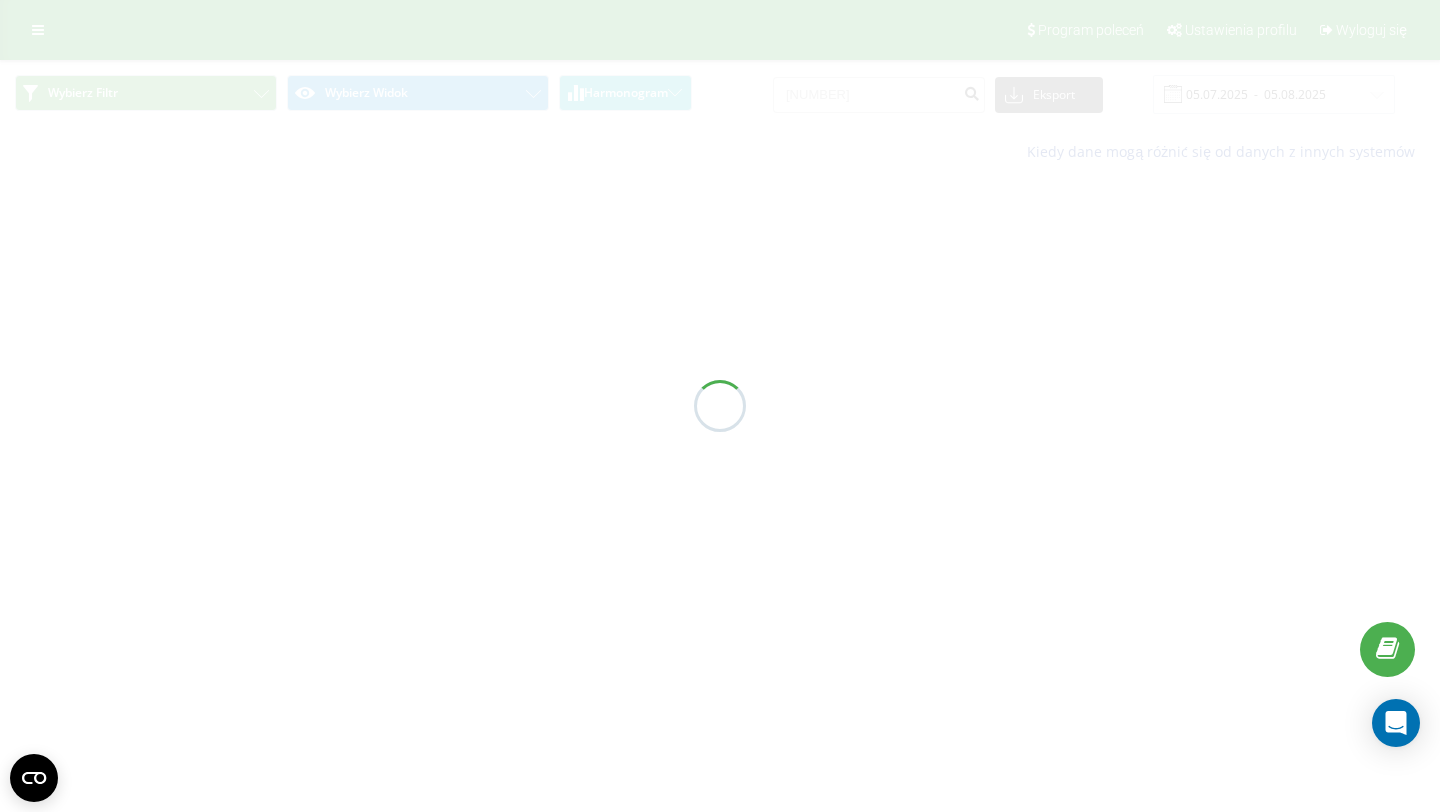 scroll, scrollTop: 0, scrollLeft: 0, axis: both 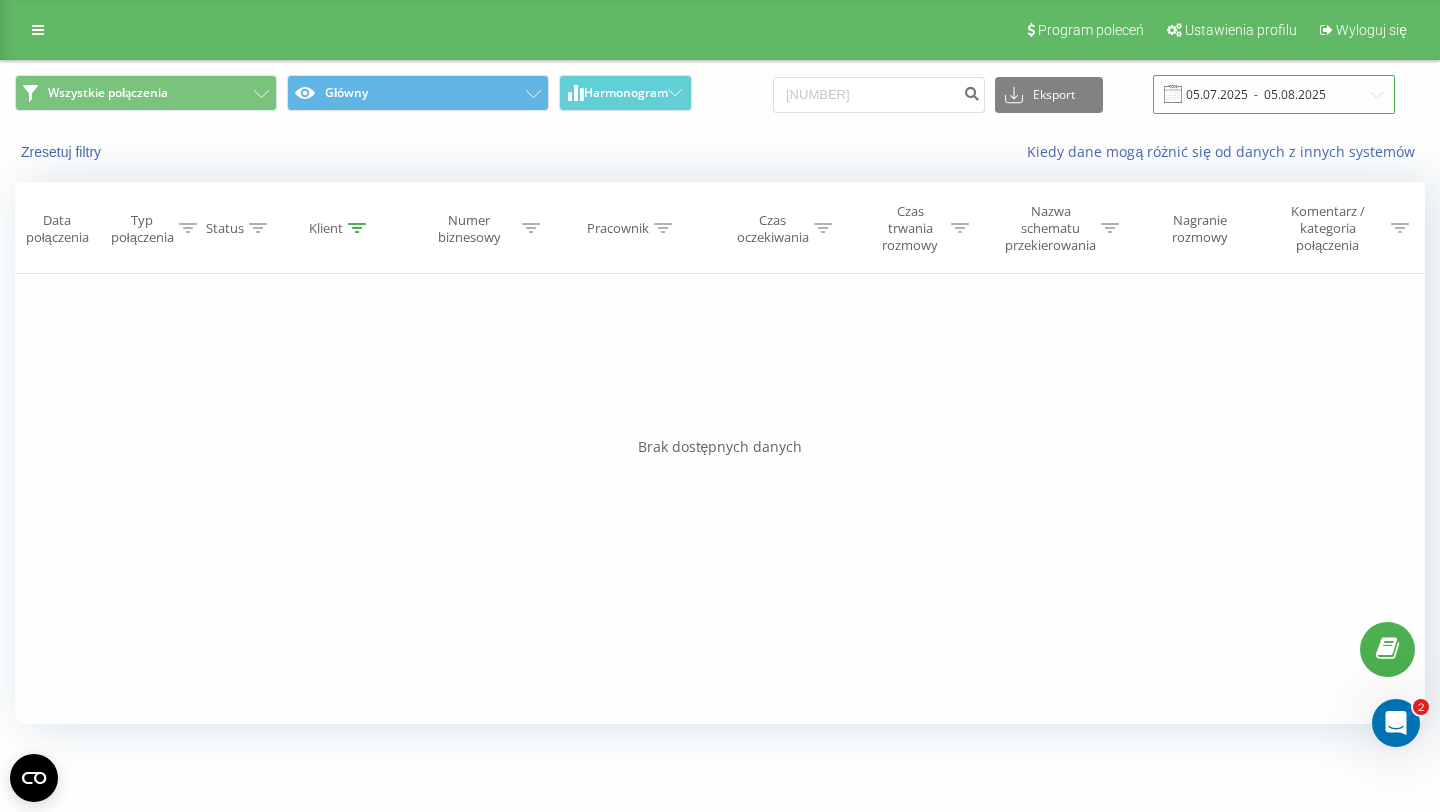 click on "05.07.2025  -  05.08.2025" at bounding box center (1274, 94) 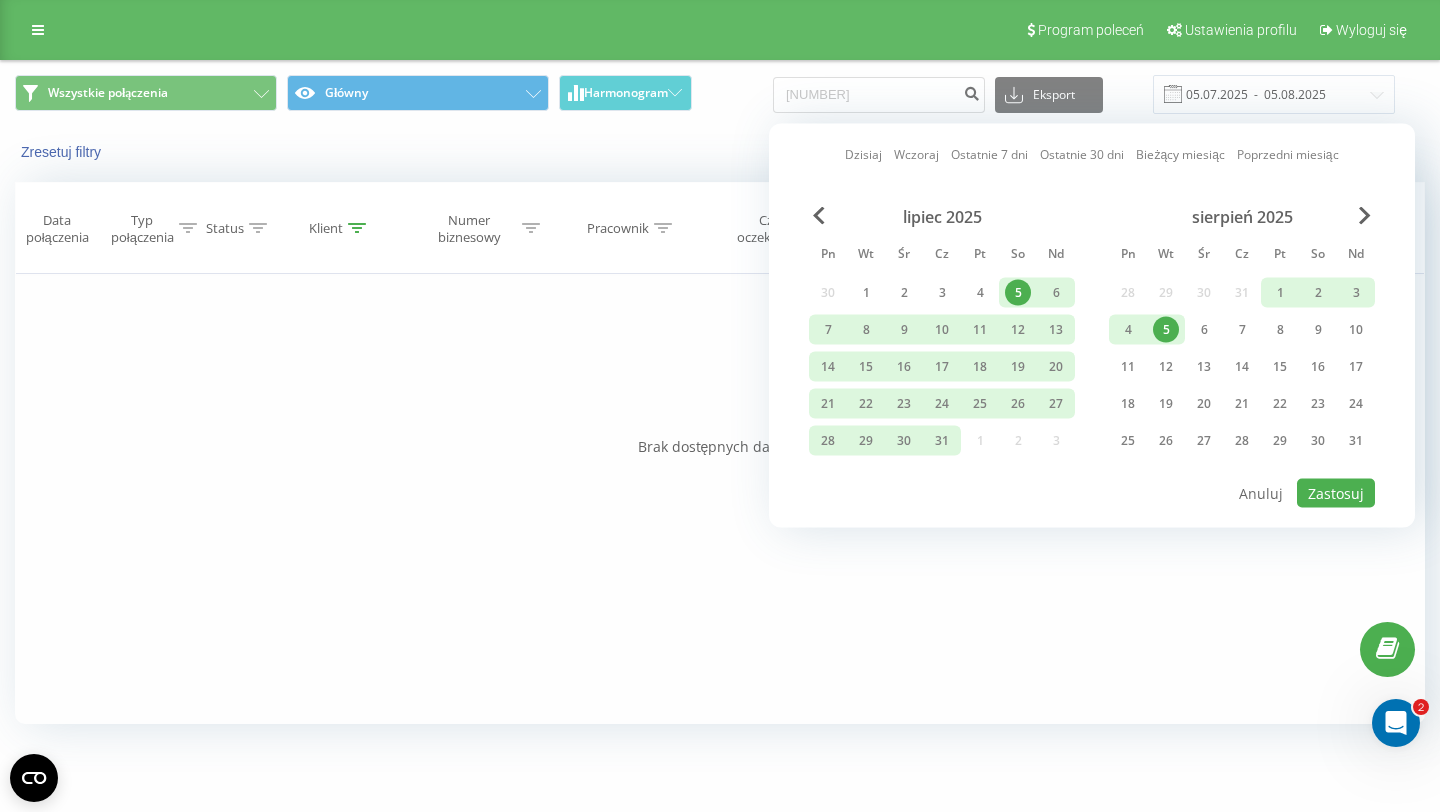 click on "5" at bounding box center (1166, 330) 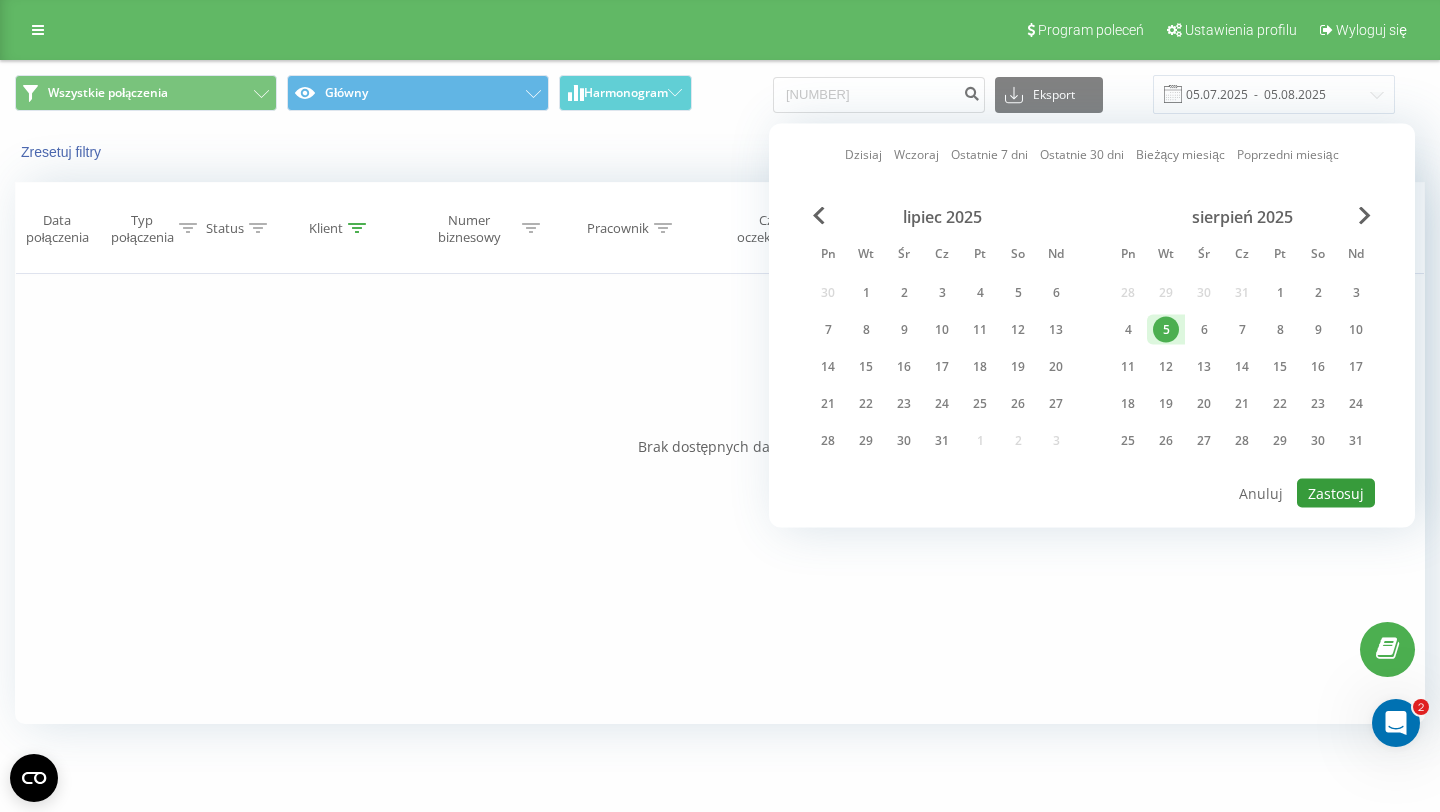 click on "Zastosuj" at bounding box center [1336, 493] 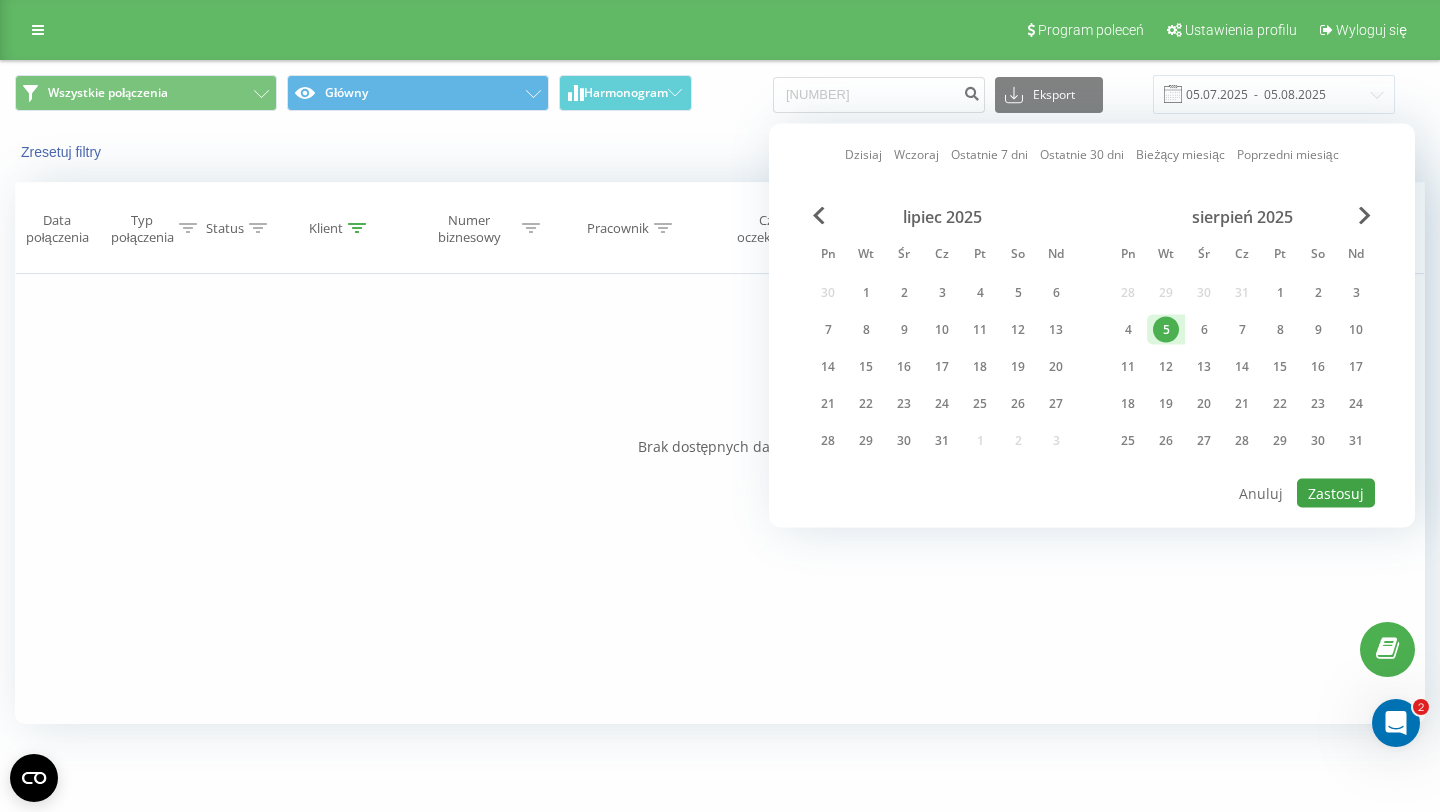 type on "05.08.2025  -  05.08.2025" 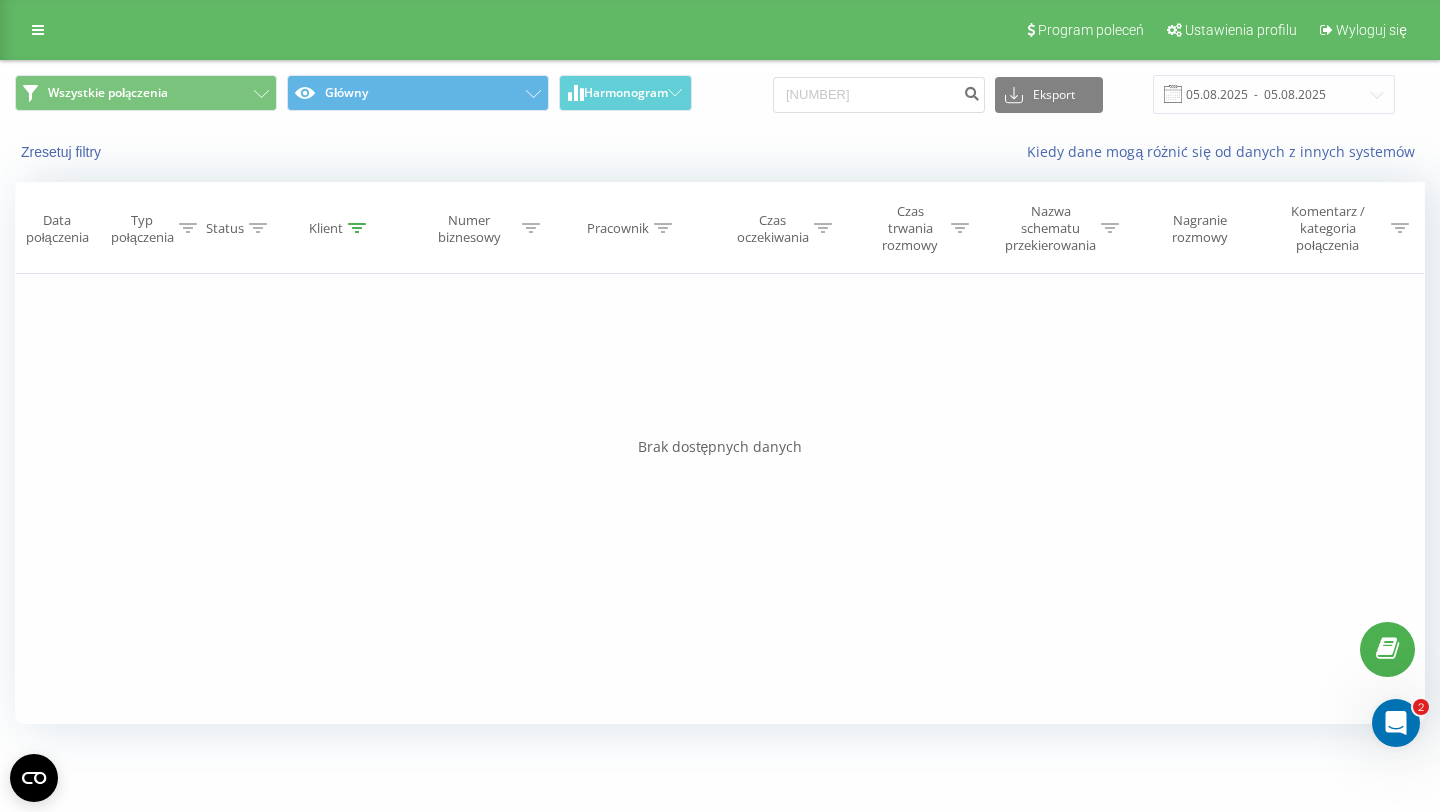 click 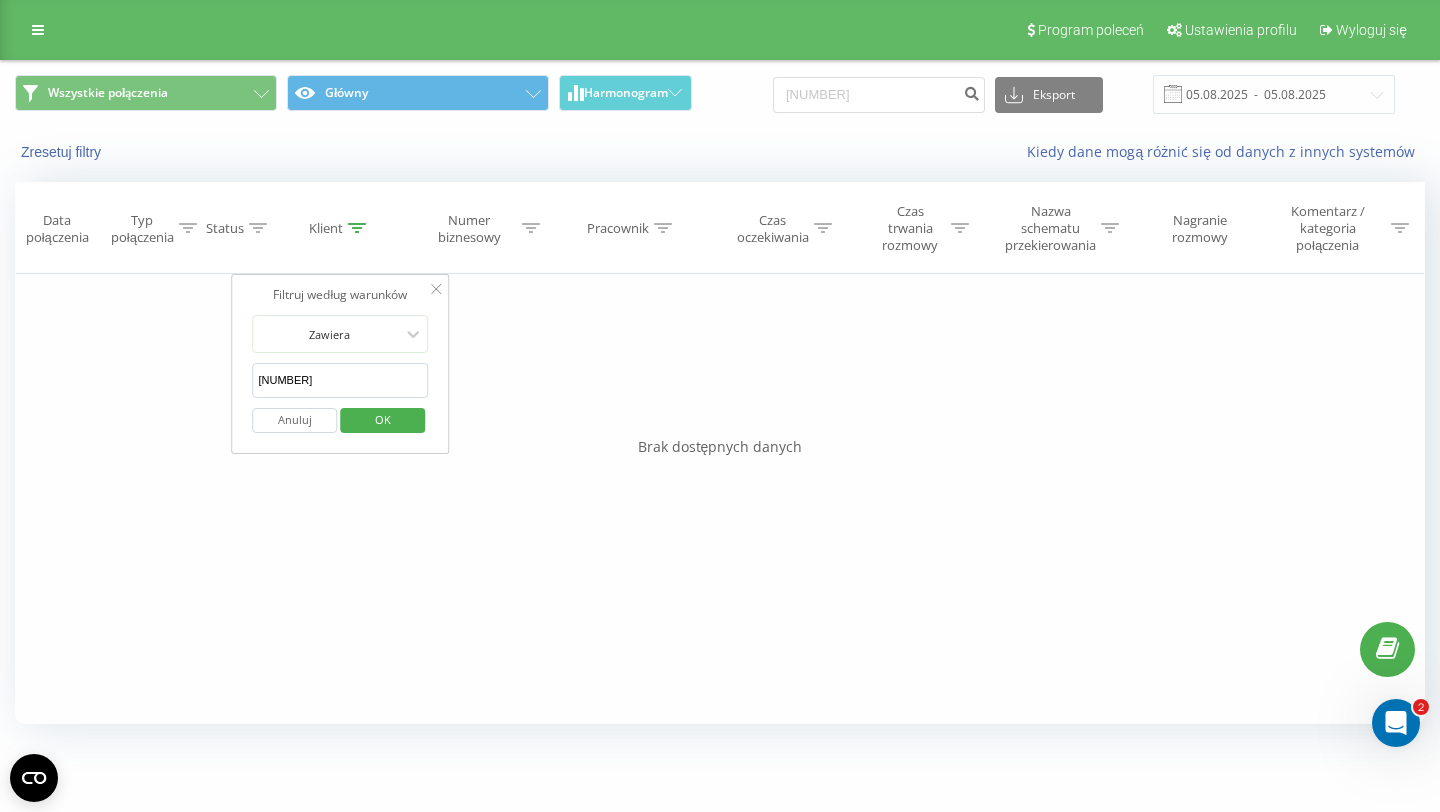 click on "[NUMBER]" at bounding box center [340, 380] 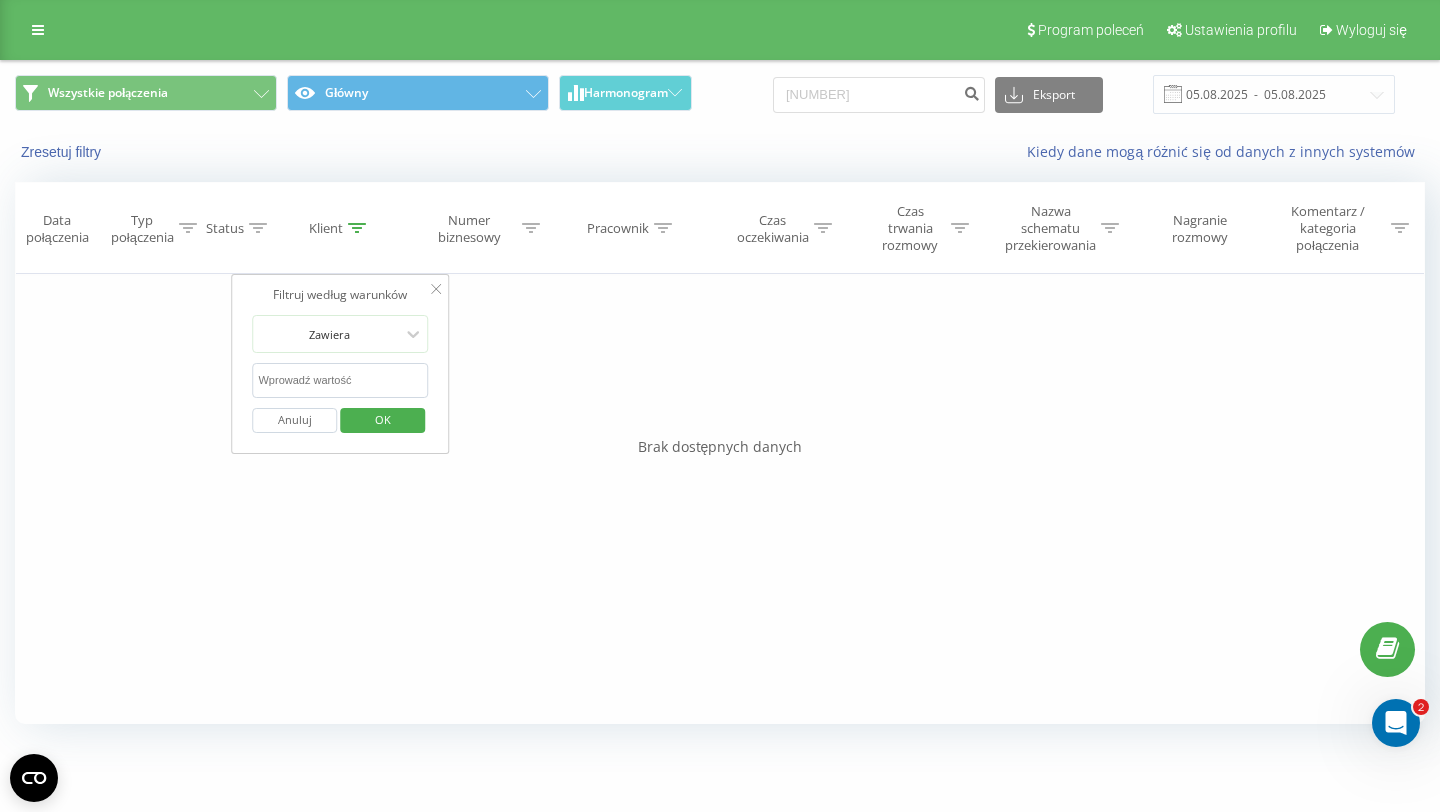 click on "Anuluj" at bounding box center [294, 420] 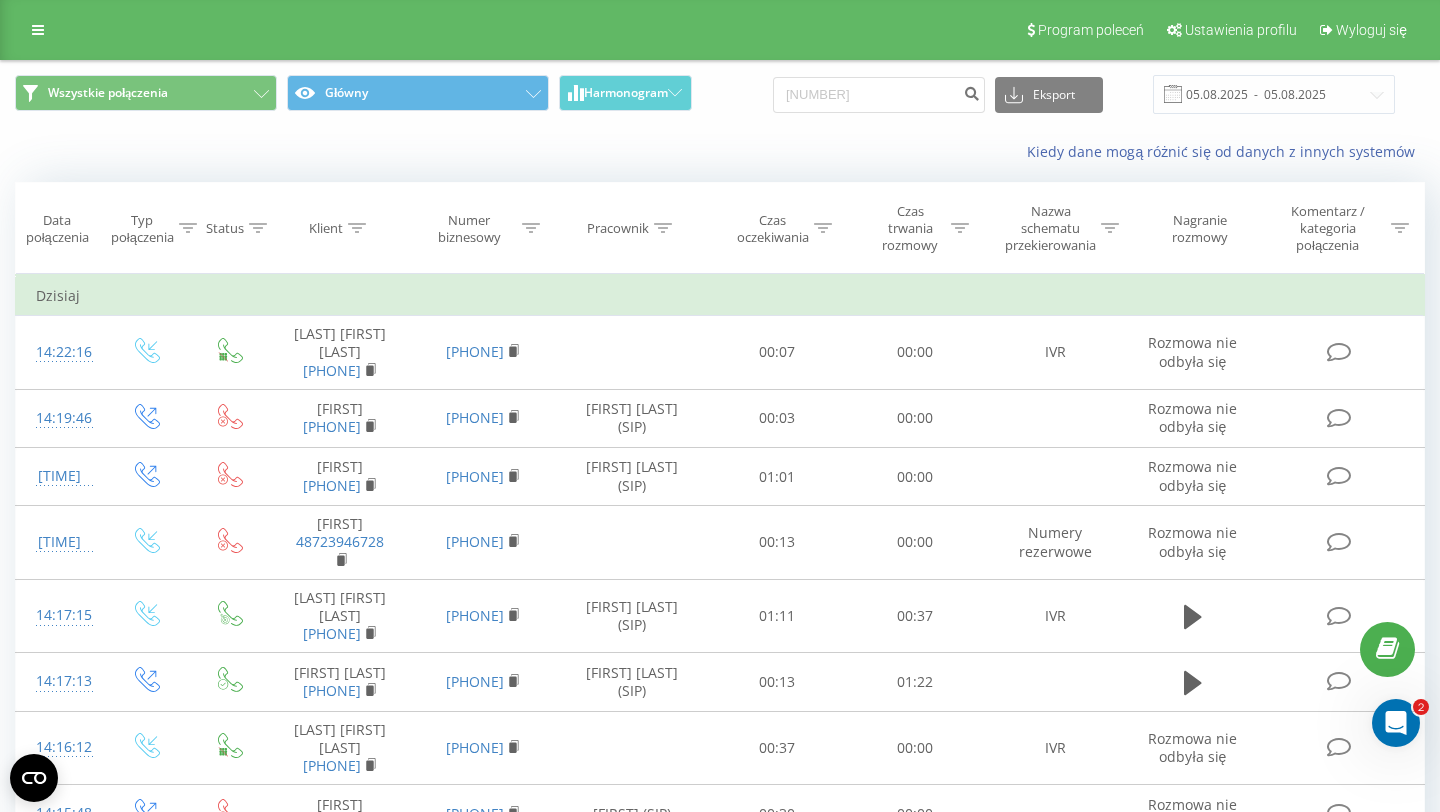 click 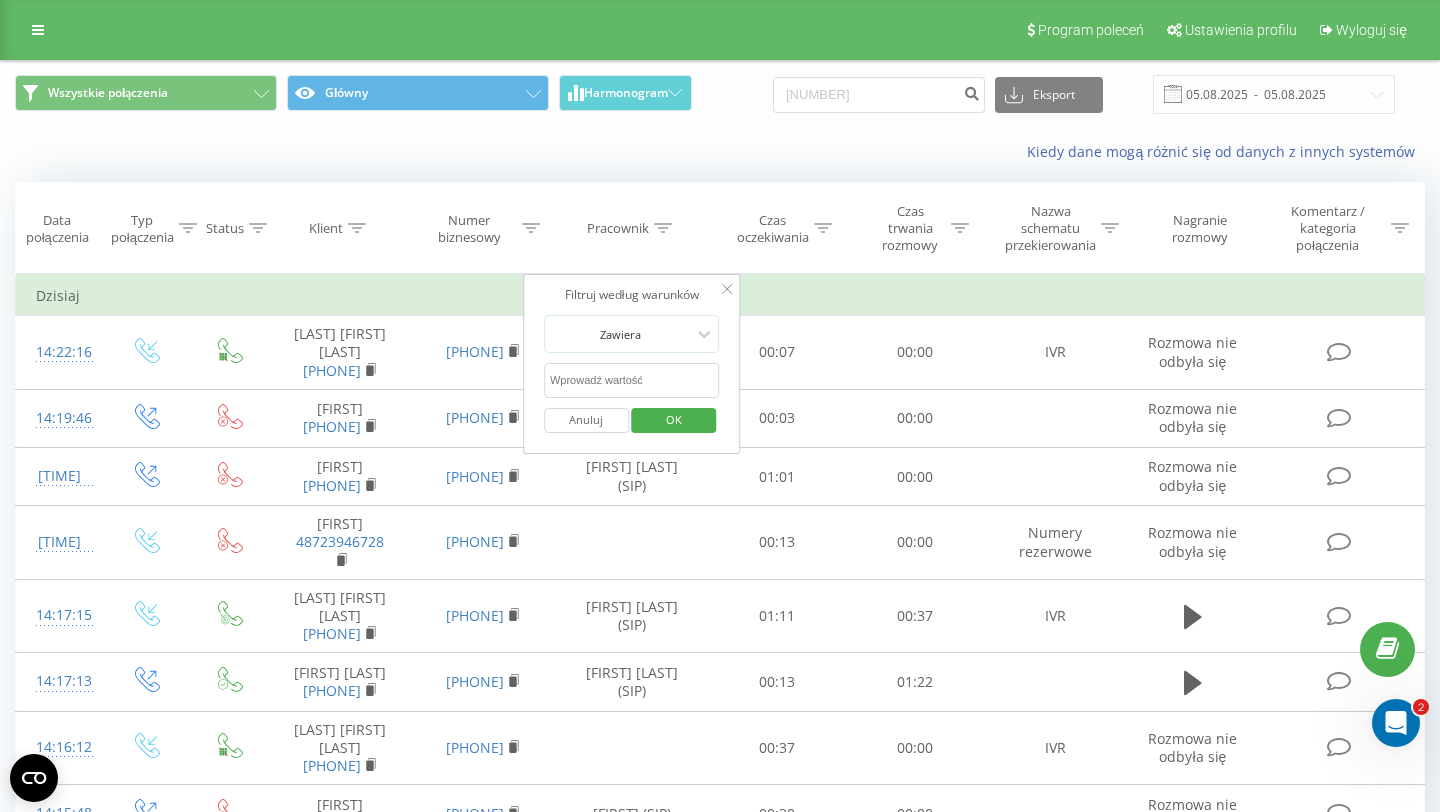 click at bounding box center (632, 380) 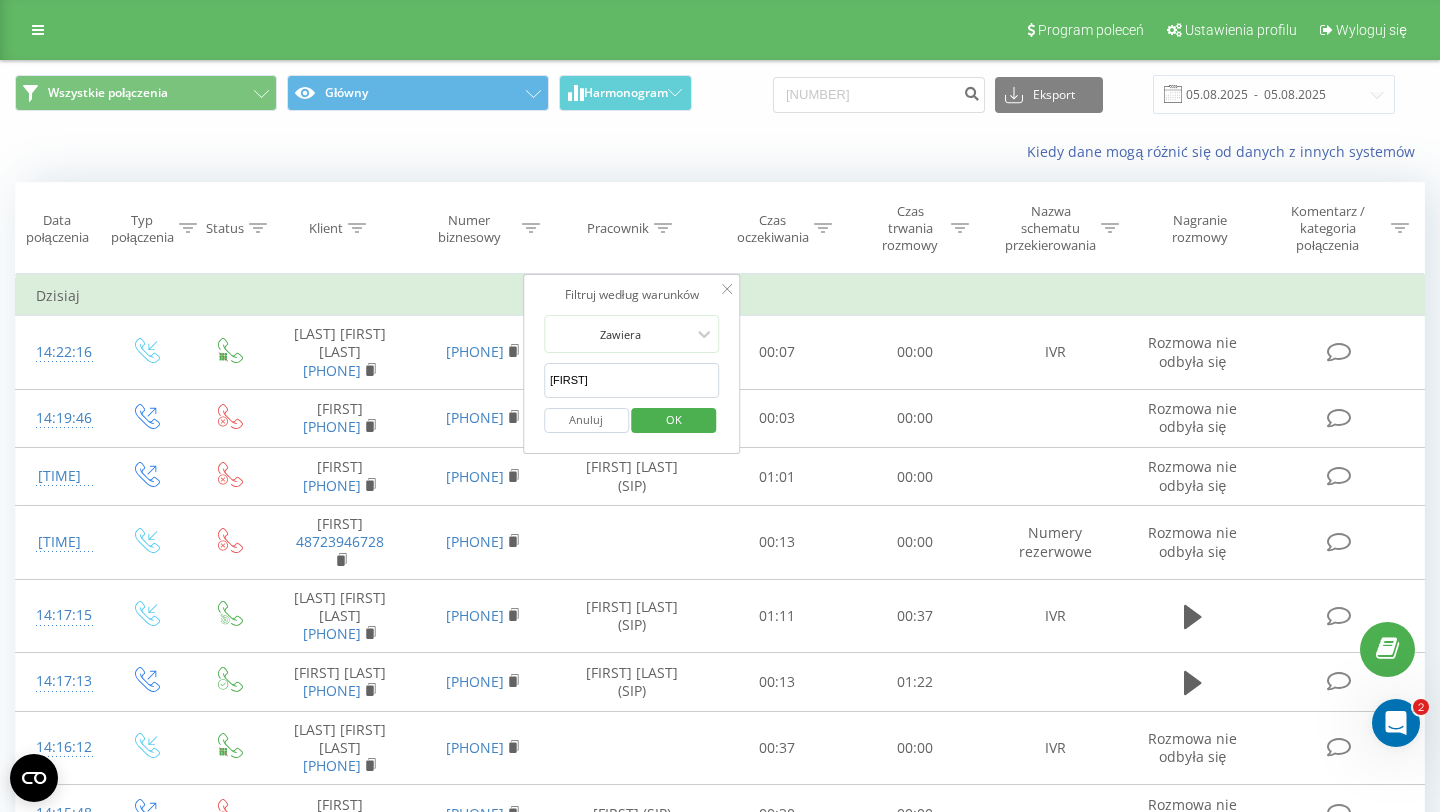 click on "OK" at bounding box center [674, 419] 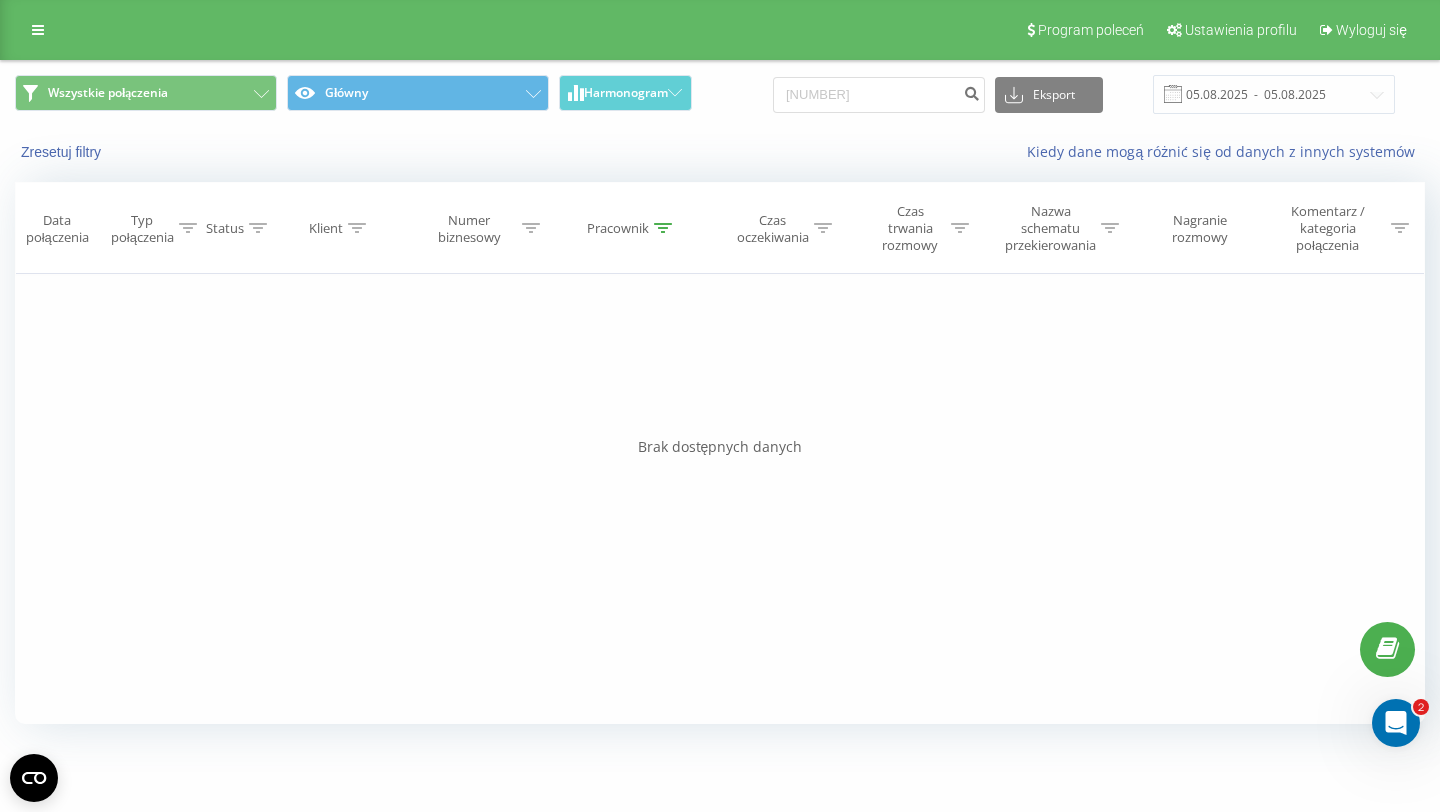 click 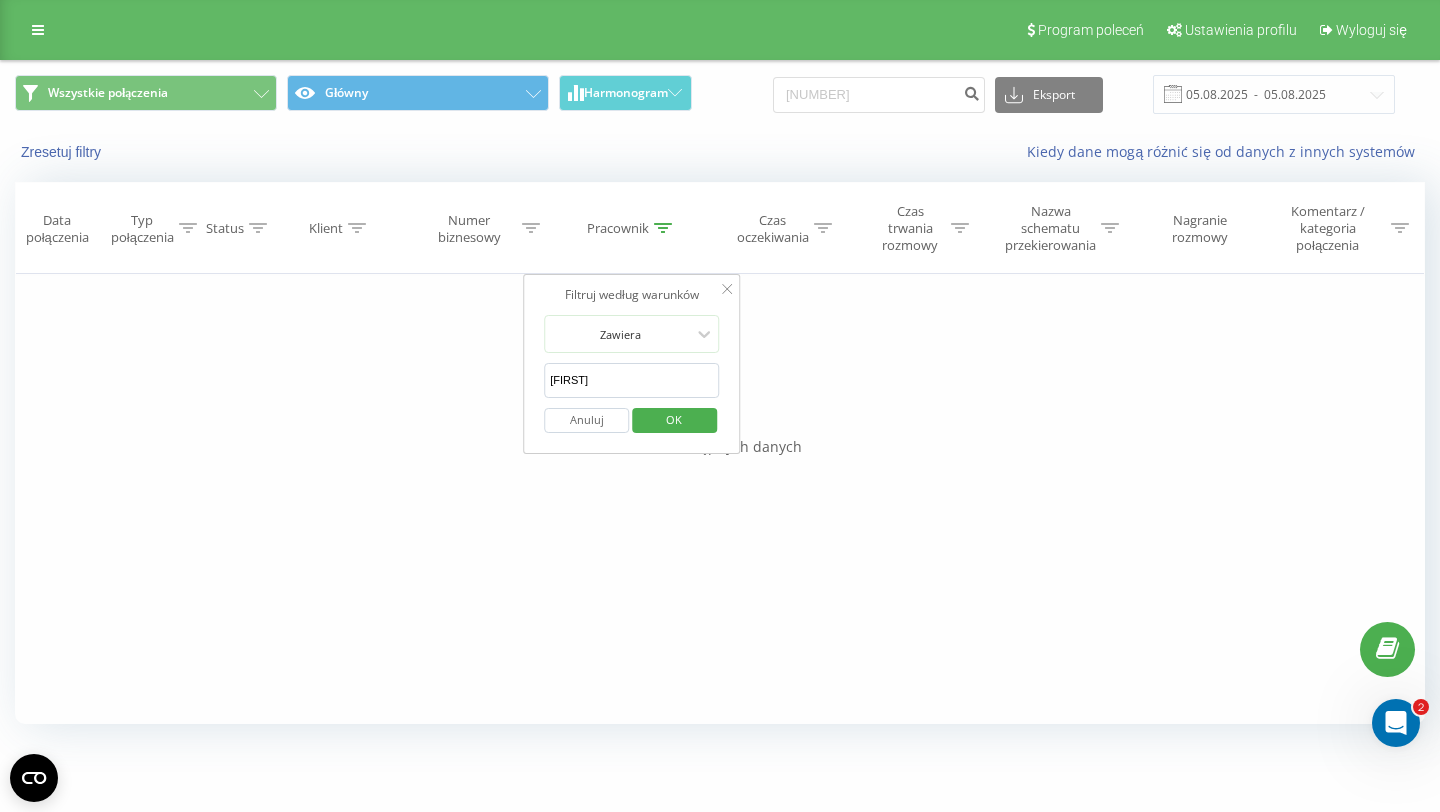 click on "[FIRST]" at bounding box center [632, 380] 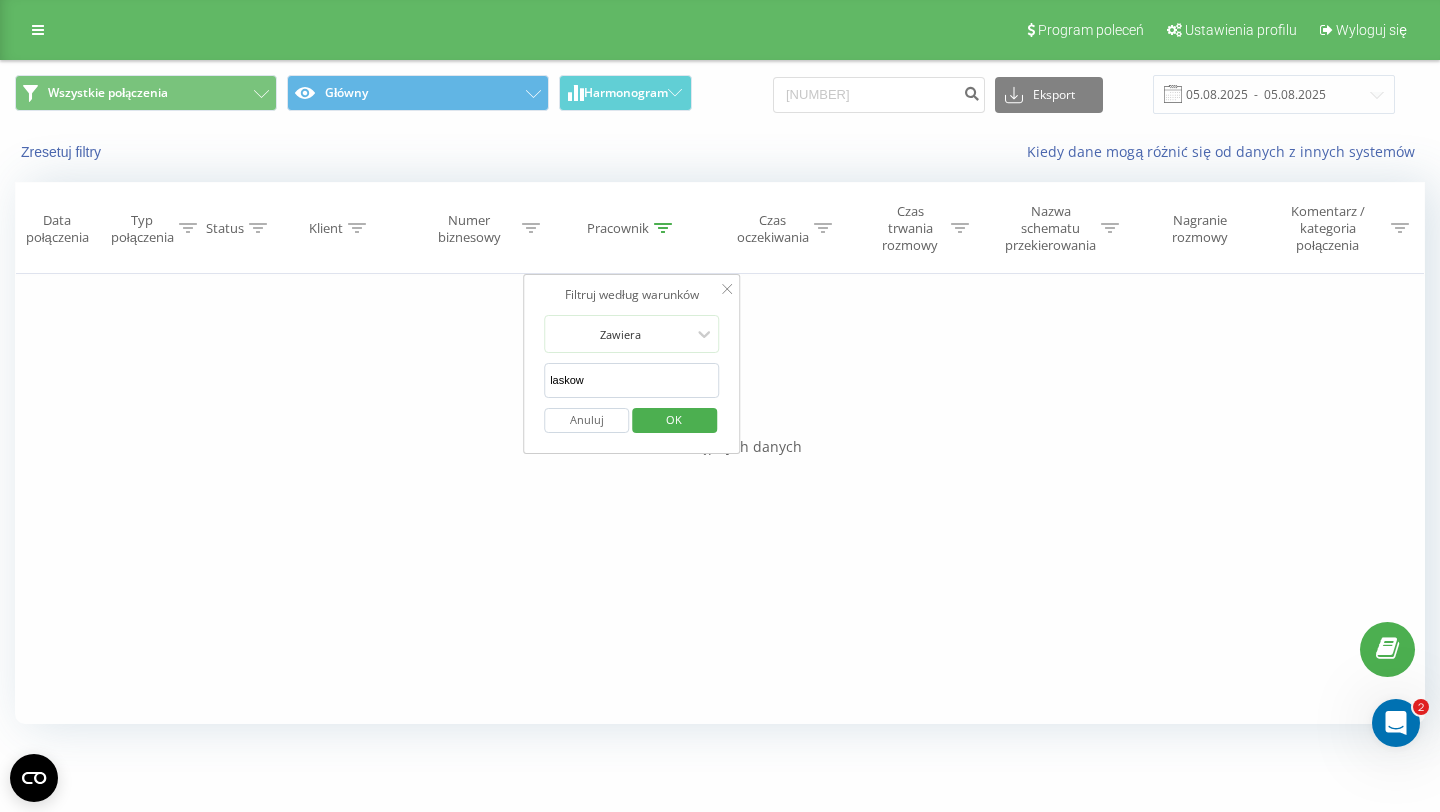 type on "laskowski" 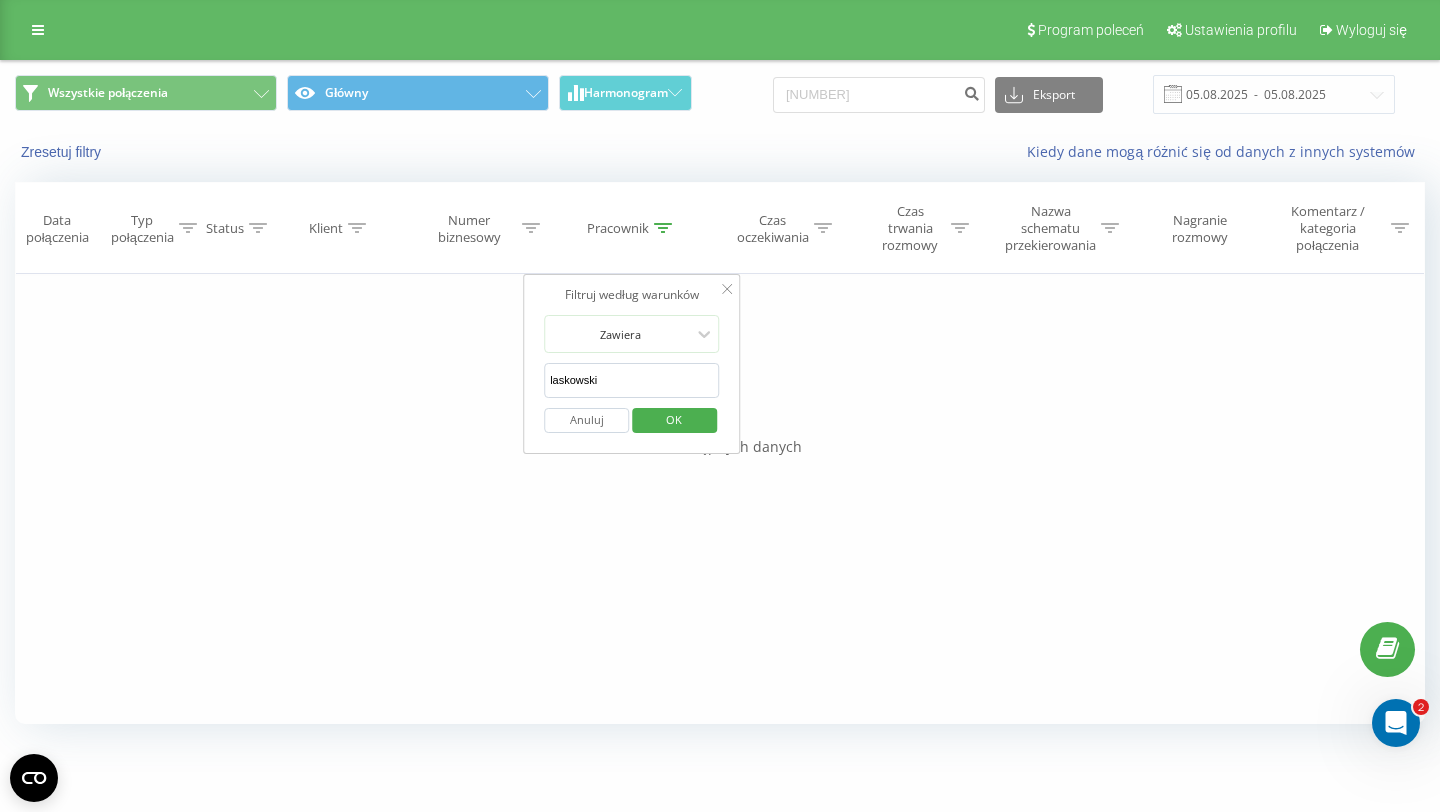 click on "OK" at bounding box center [674, 419] 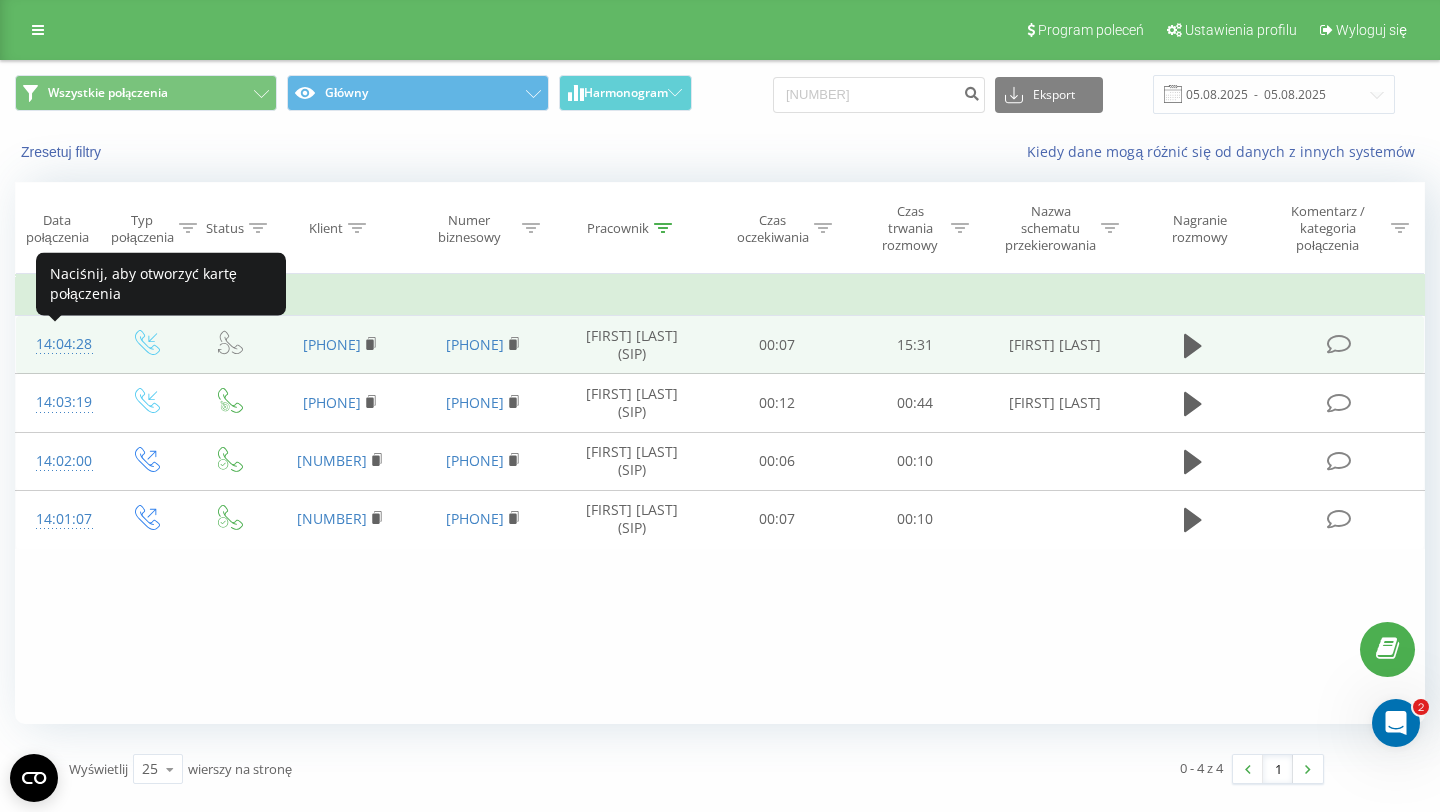 click on "14:04:28" at bounding box center [60, 344] 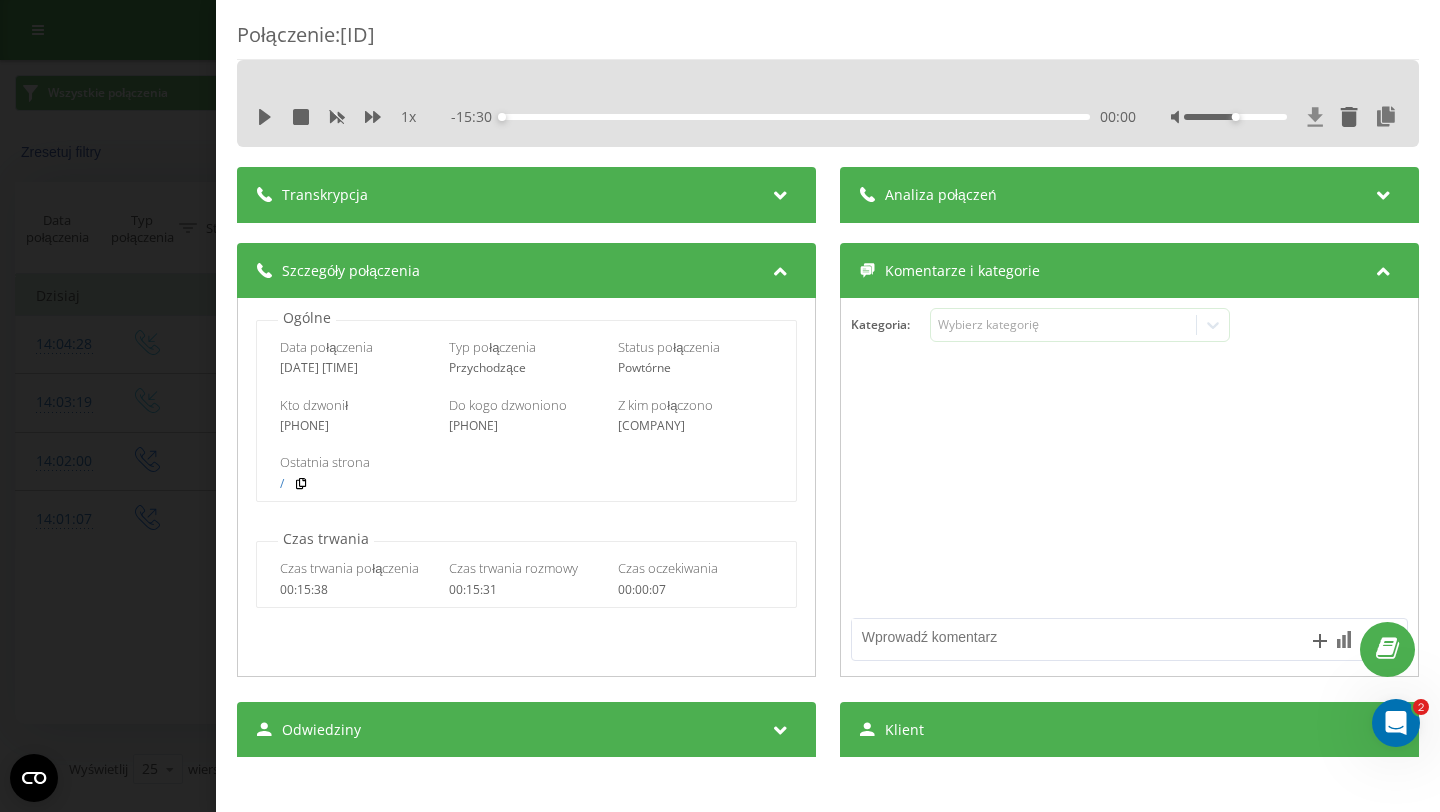 click 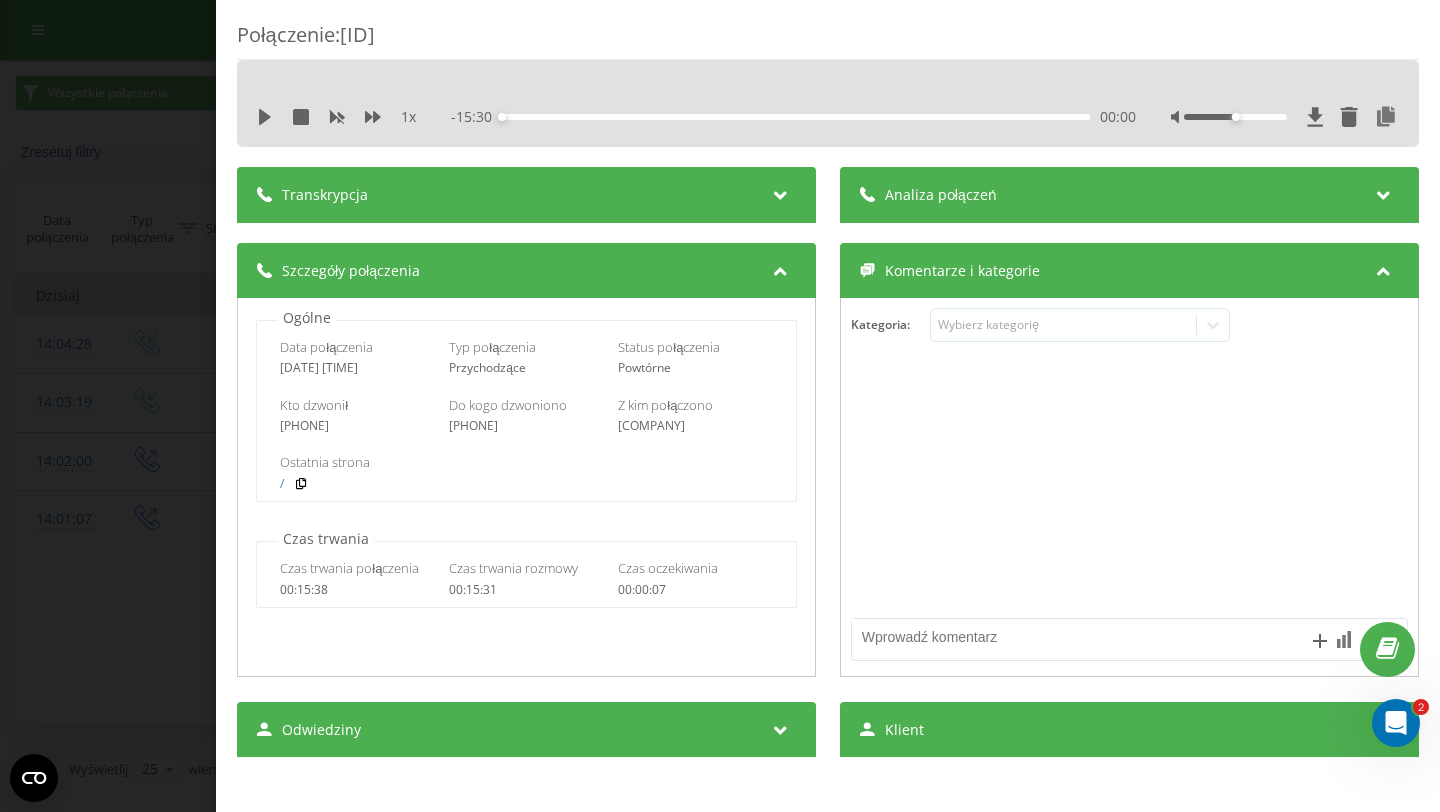 click on "Połączenie :  [ID]   1 x  - [TIME] [TIME]   [TIME]   Transkrypcja Aby móc analizować przyszłe połączenia AI,  skonfiguruj i aktywuj profil na stronie . Jeżeli profil już istnieje i połączenie spełnia jego warunki, odśwież stronę po 10 minutach – AI analizuje aktualne połączenie. Analiza połączeń Aby móc analizować przyszłe połączenia AI,  skonfiguruj i aktywuj profil na stronie . Jeżeli profil już istnieje i połączenie spełnia jego warunki, odśwież stronę po 10 minutach – AI analizuje aktualne połączenie. Szczegóły połączenia Ogólne Data połączenia [DATE] [TIME] Typ połączenia Przychodzące Status połączenia Powtórne Kto dzwonił [PHONE] Do kogo dzwoniono [PHONE] Z kim połączono [COMPANY] Ostatnia strona / Czas trwania Czas trwania połączenia [TIME] Czas trwania rozmowy [TIME] Czas oczekiwania [TIME] Komentarze i kategorie Kategoria : Wybierz kategorię Odwiedziny Źródło n/a Kanał n/a Kampania n/a n/a n/a" at bounding box center (720, 406) 